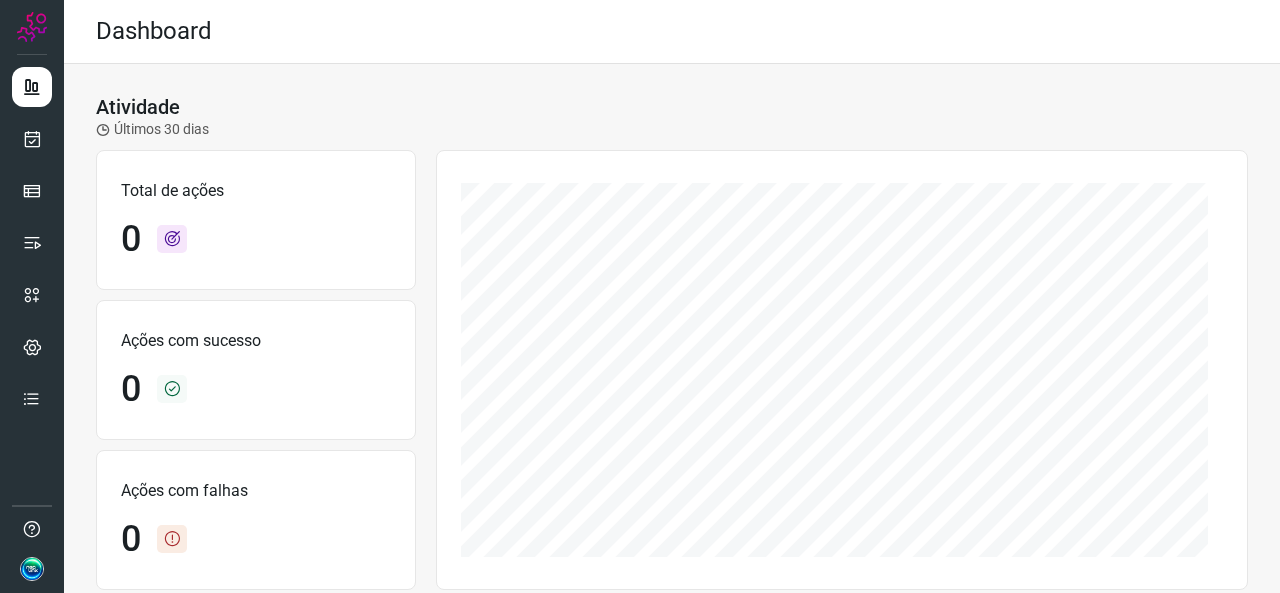 scroll, scrollTop: 0, scrollLeft: 0, axis: both 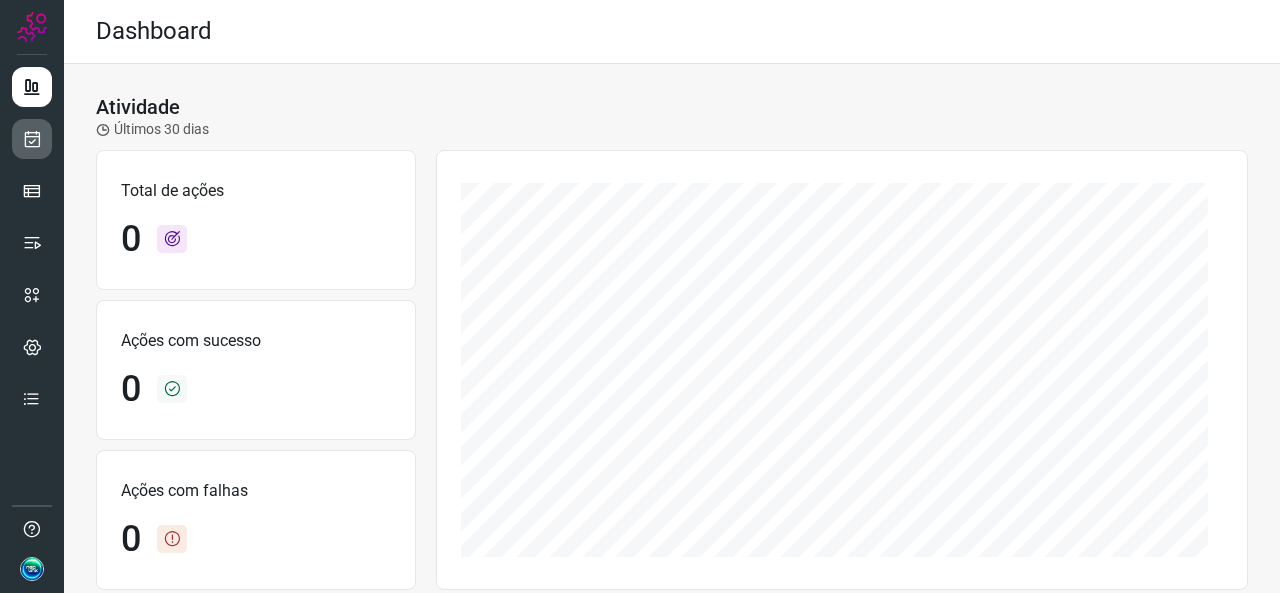 click at bounding box center (32, 139) 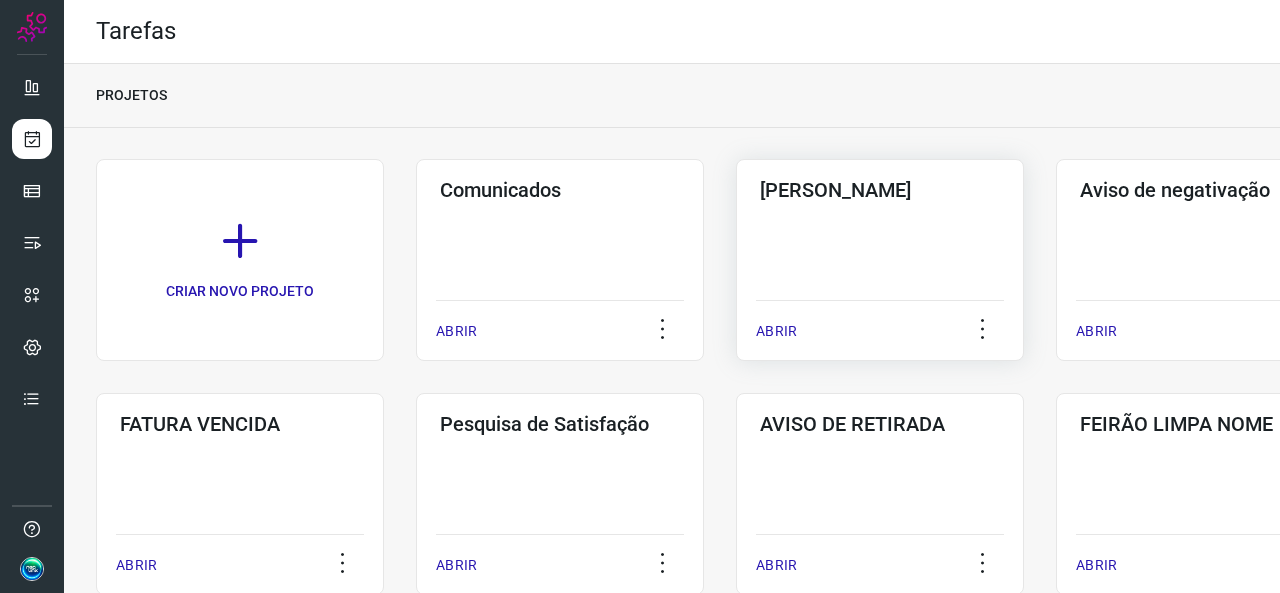 click on "ABRIR" at bounding box center (776, 331) 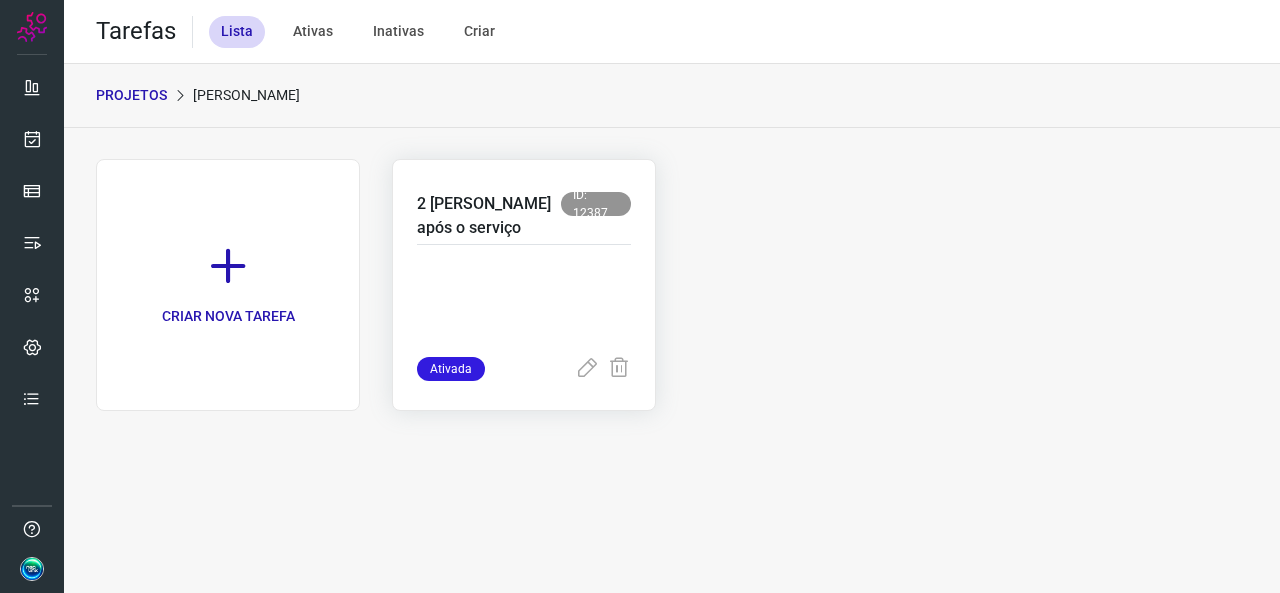 click on "2 [PERSON_NAME] após o serviço ID: 12387 Ativada" 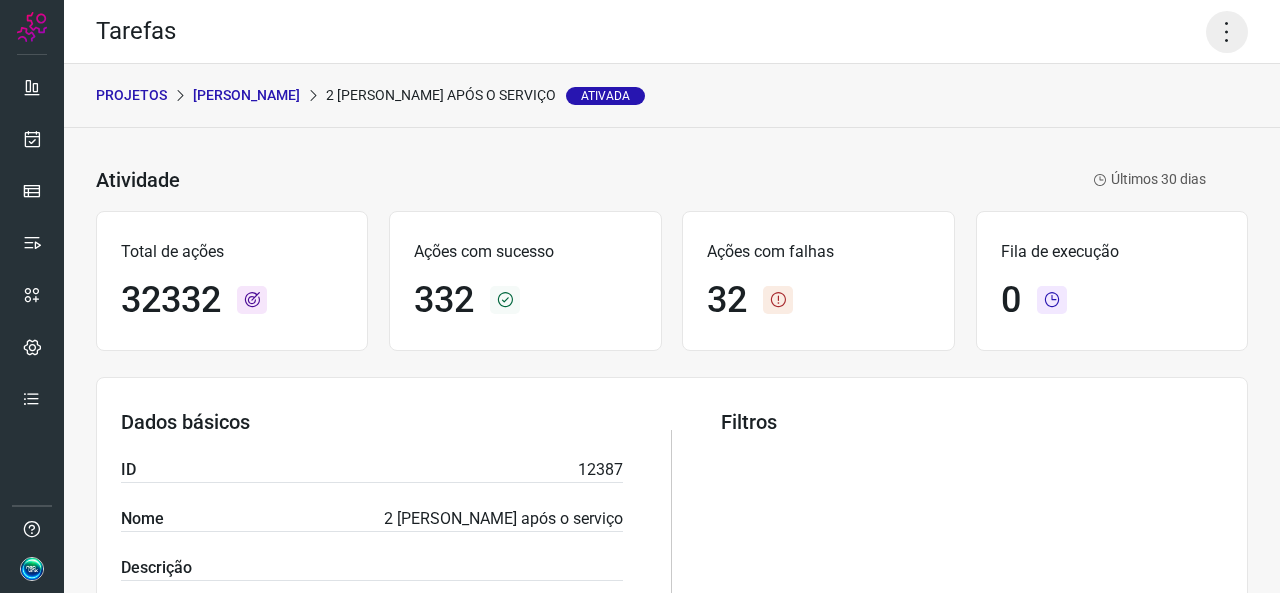 click 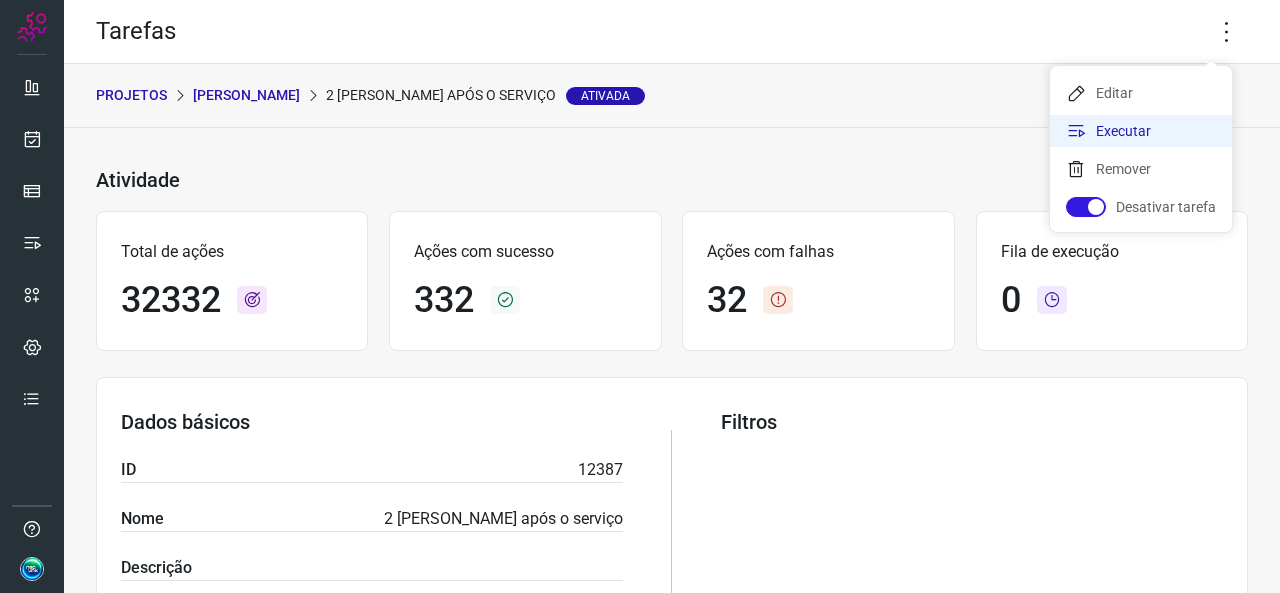 click on "Executar" 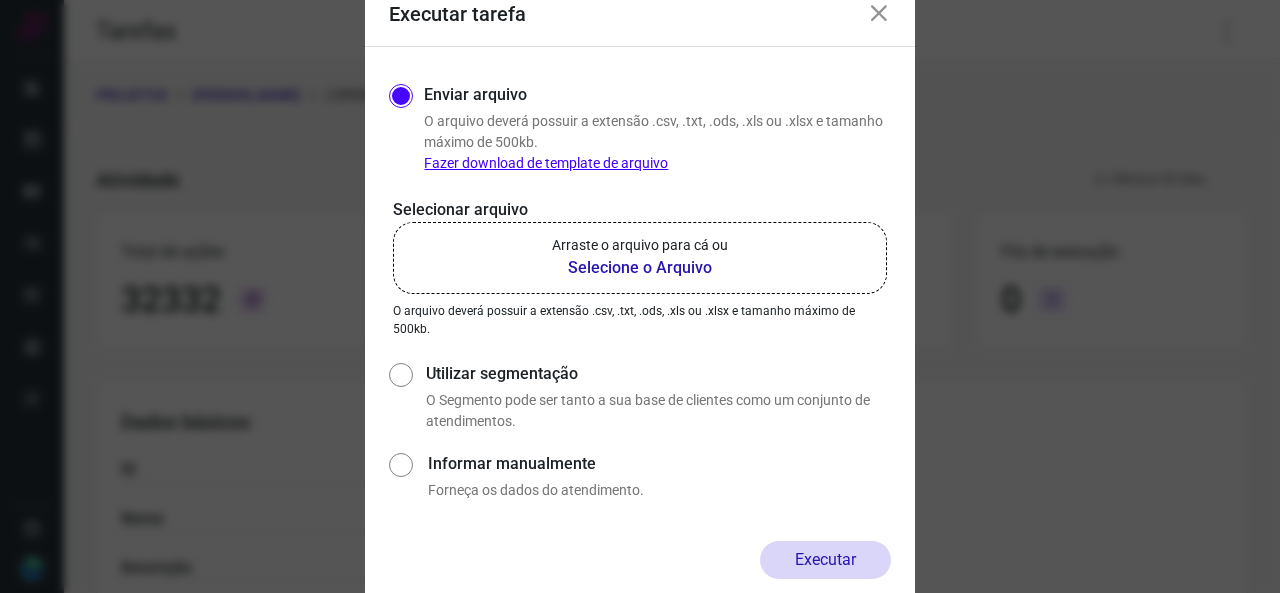 click on "Selecione o Arquivo" at bounding box center (640, 268) 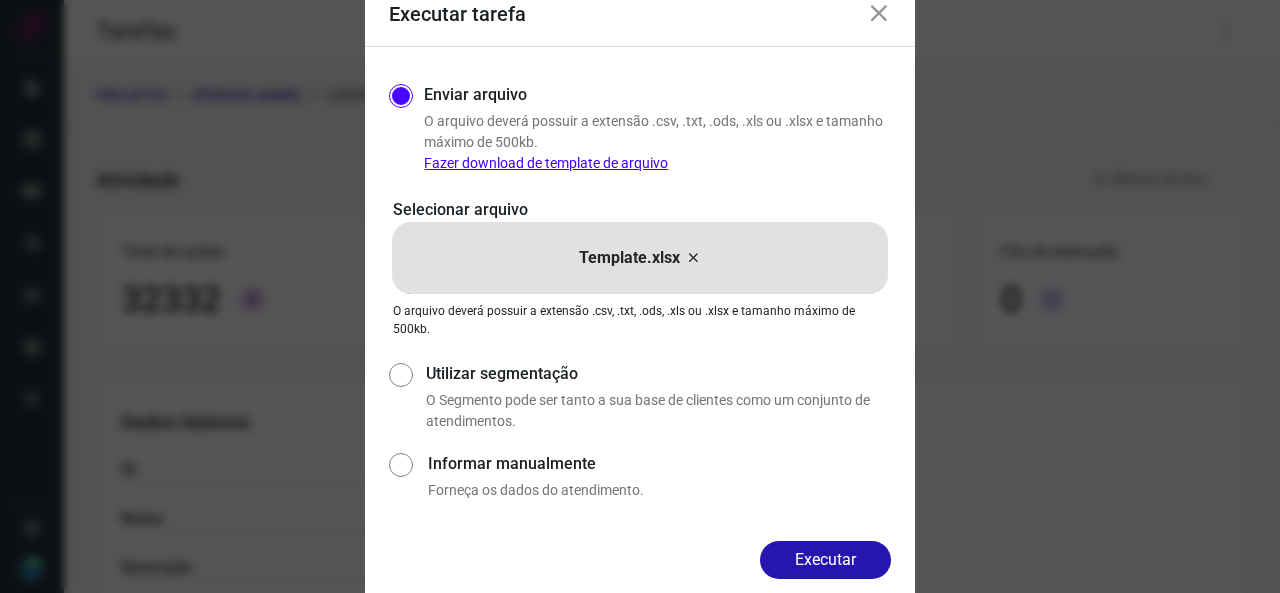 click on "Executar" at bounding box center (825, 560) 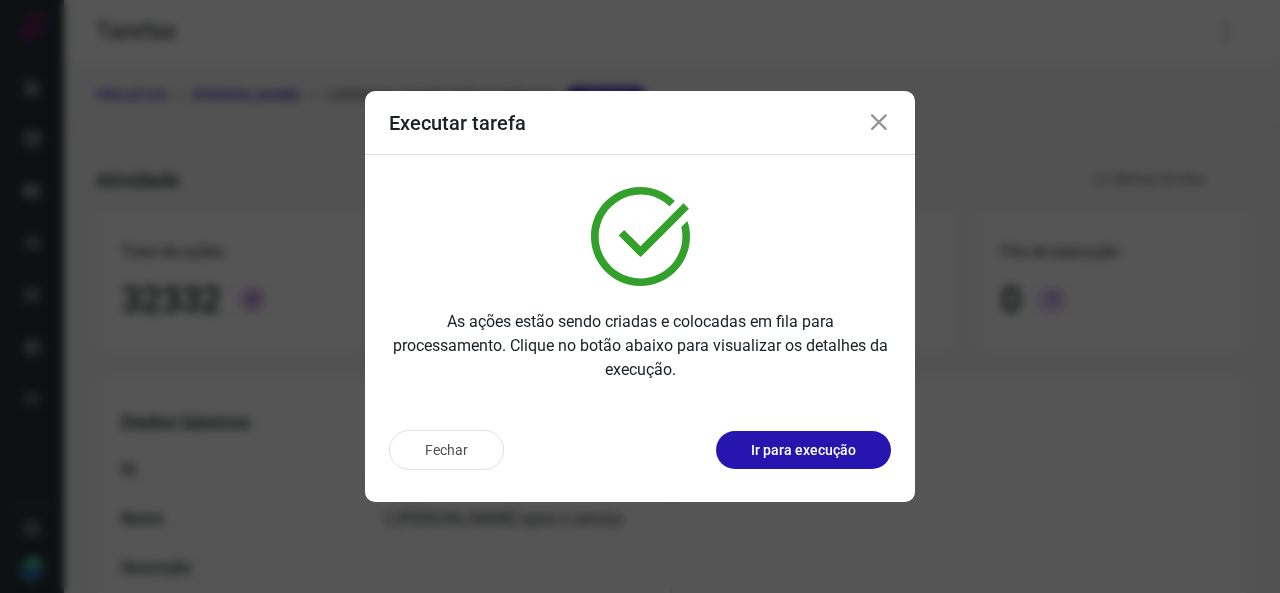 click on "Ir para execução" at bounding box center [803, 450] 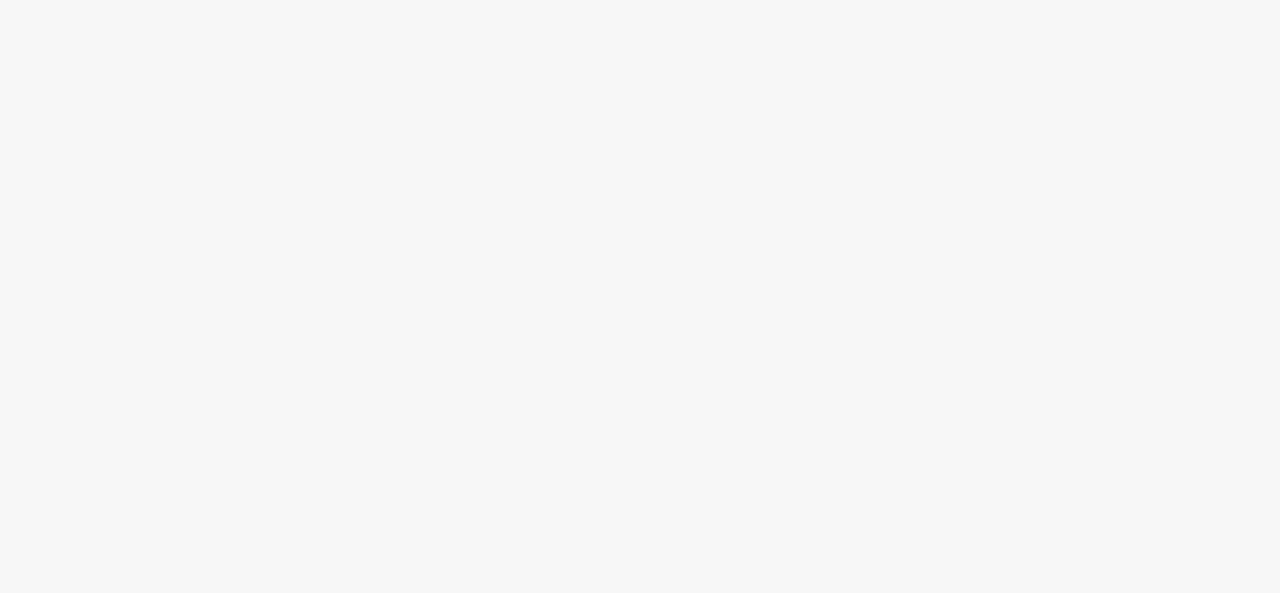 scroll, scrollTop: 0, scrollLeft: 0, axis: both 